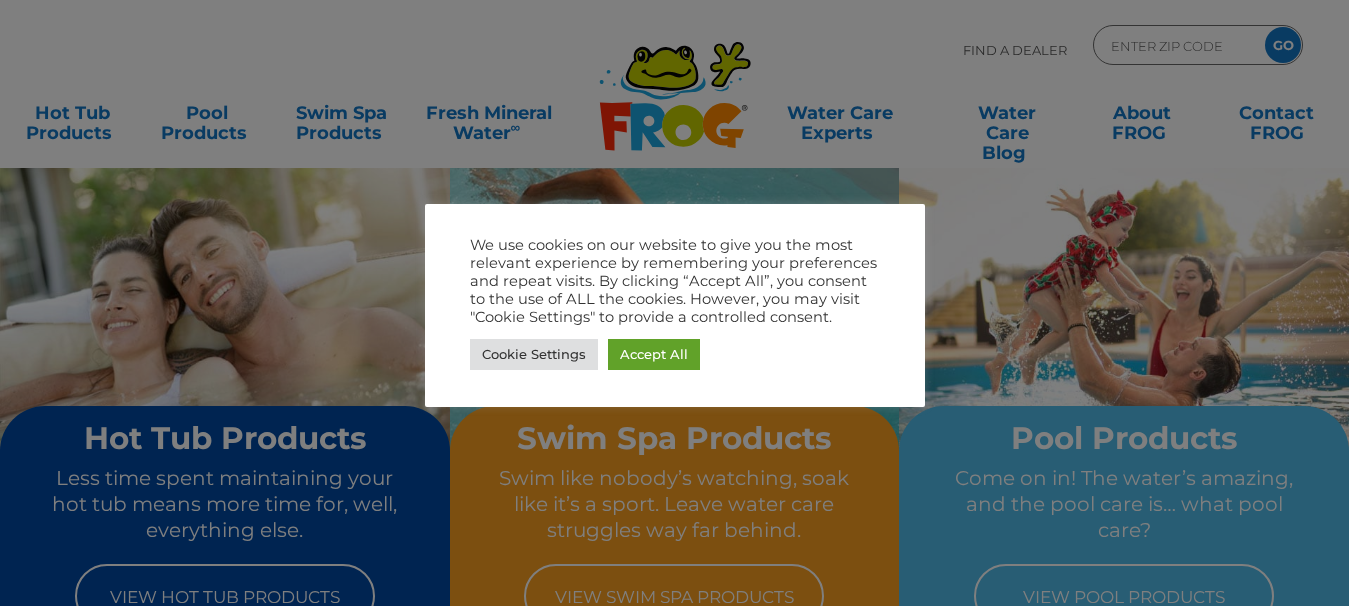 scroll, scrollTop: 0, scrollLeft: 0, axis: both 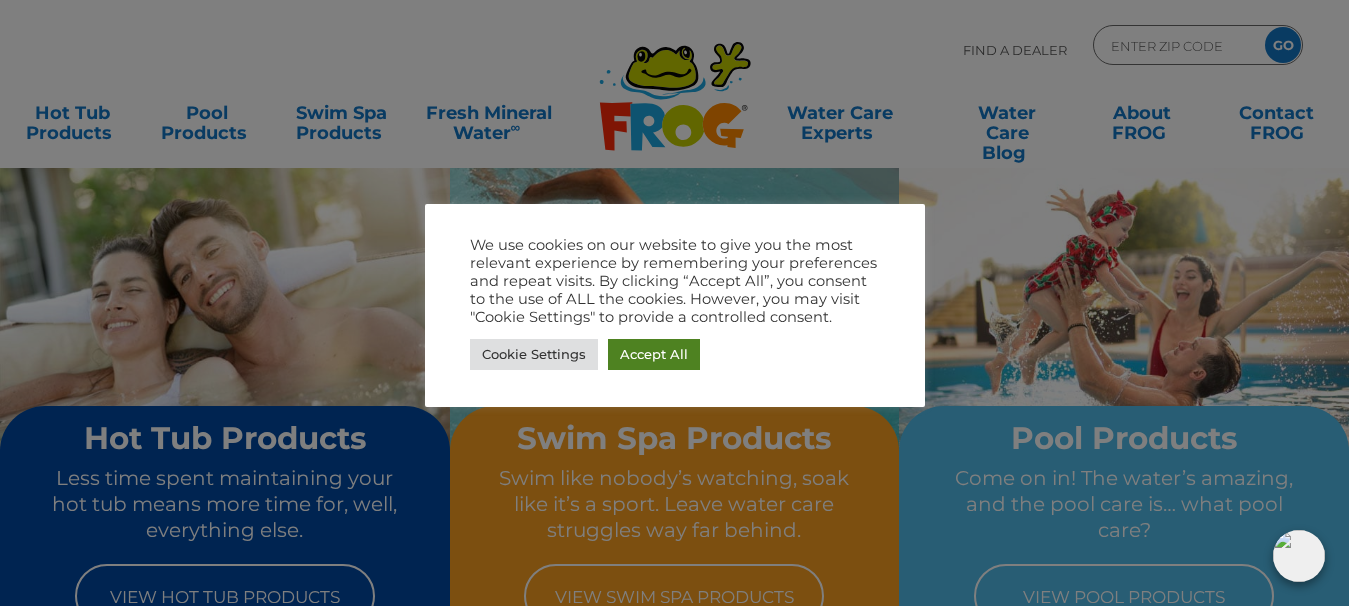 click on "Accept All" at bounding box center (654, 354) 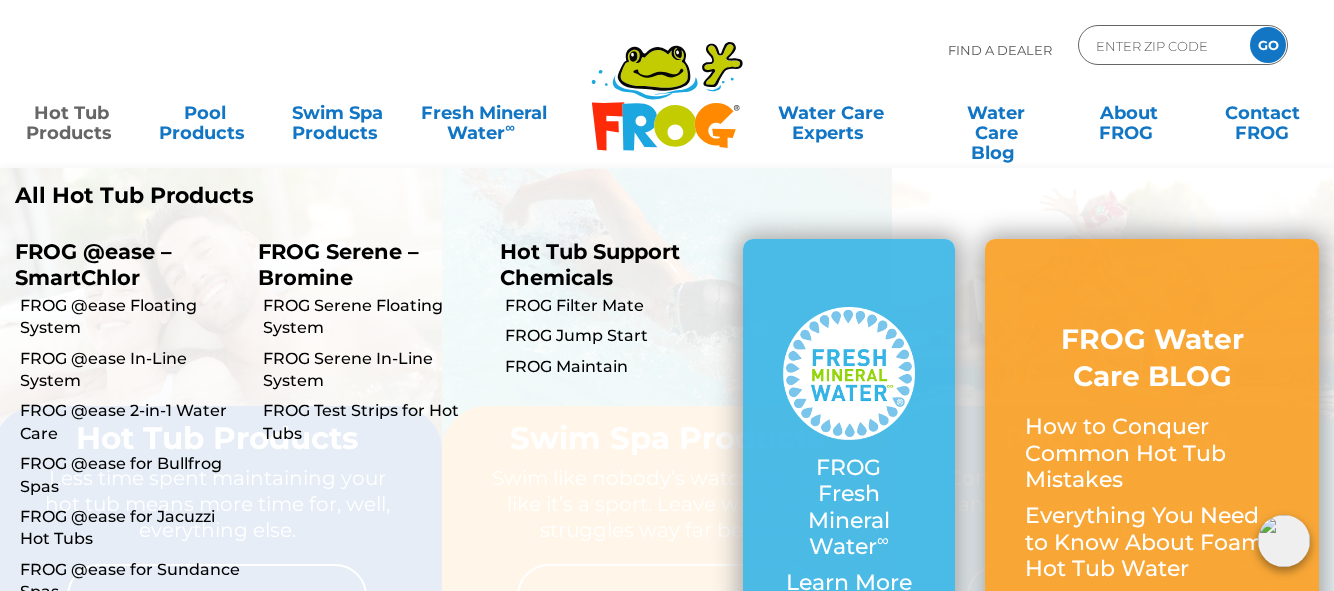 click on "Hot Tub  Products" at bounding box center [72, 113] 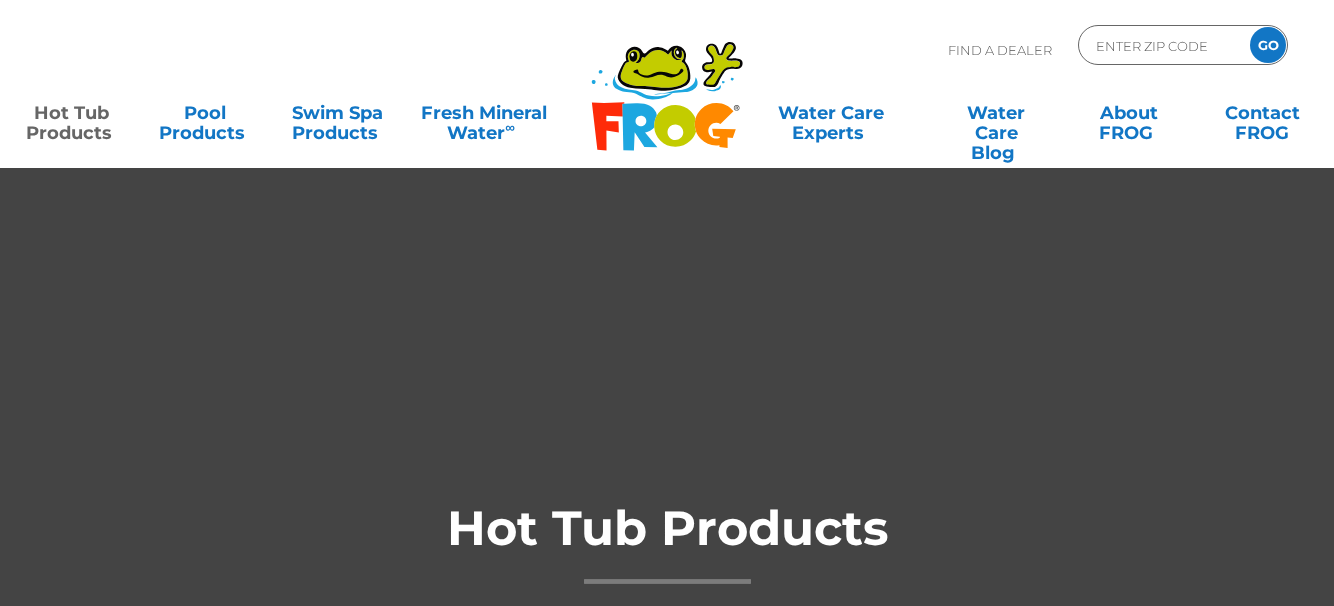 scroll, scrollTop: 0, scrollLeft: 0, axis: both 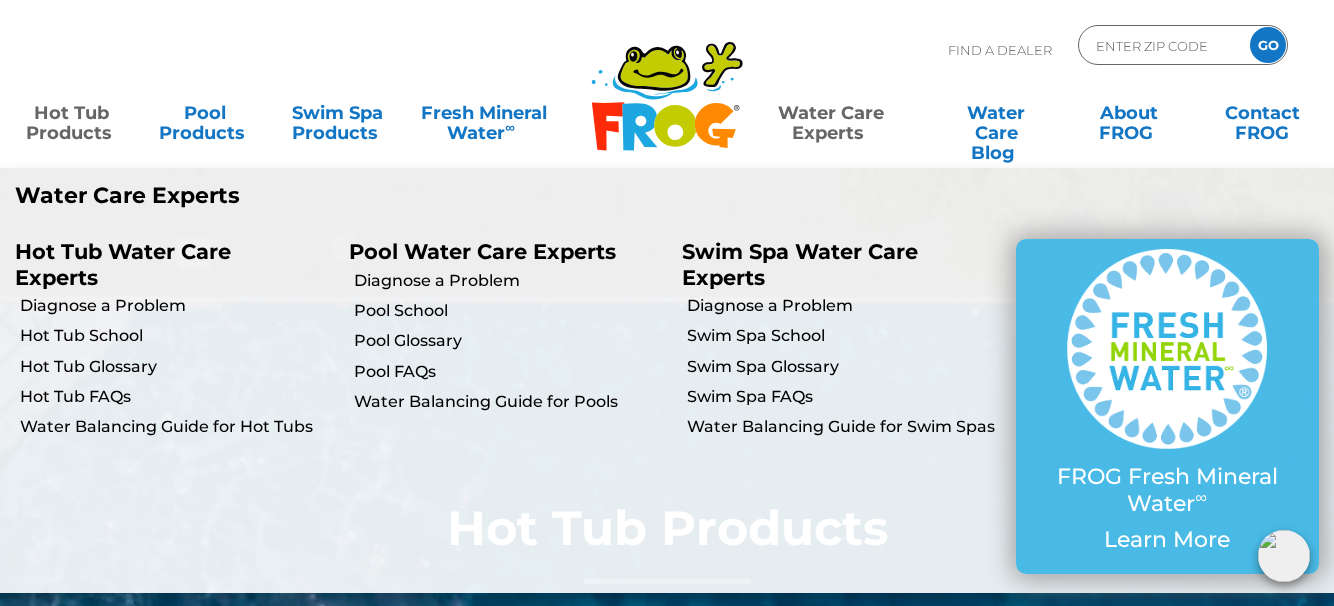 click on "Water Care  Experts" at bounding box center [830, 113] 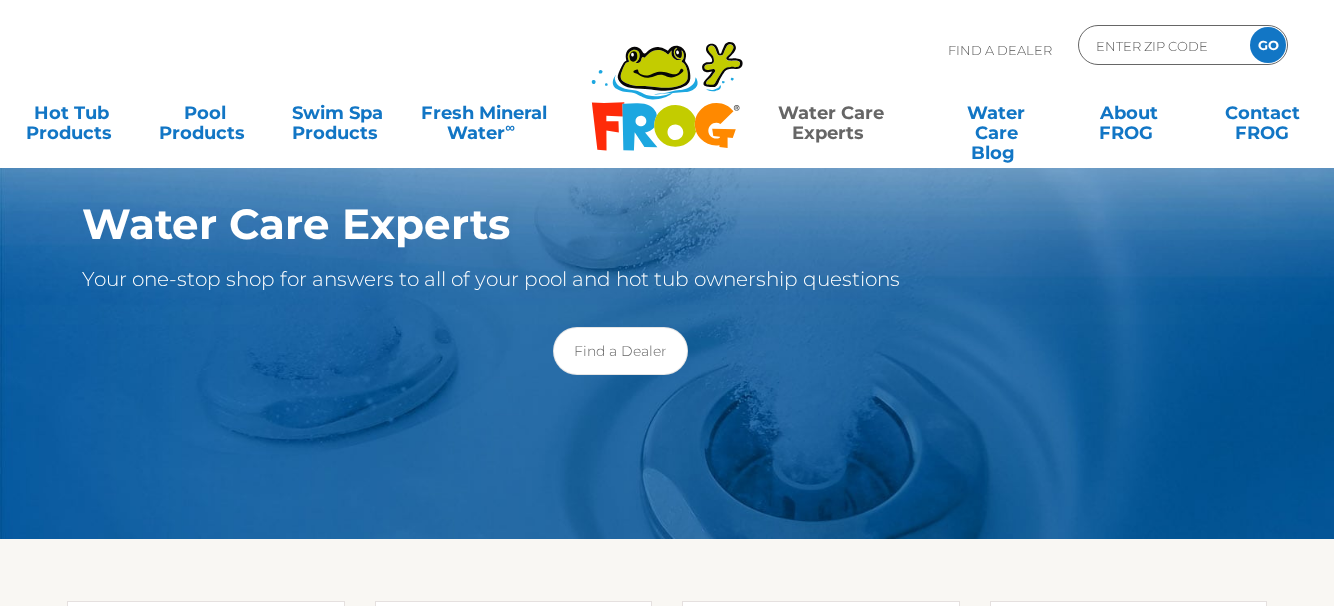 scroll, scrollTop: 0, scrollLeft: 0, axis: both 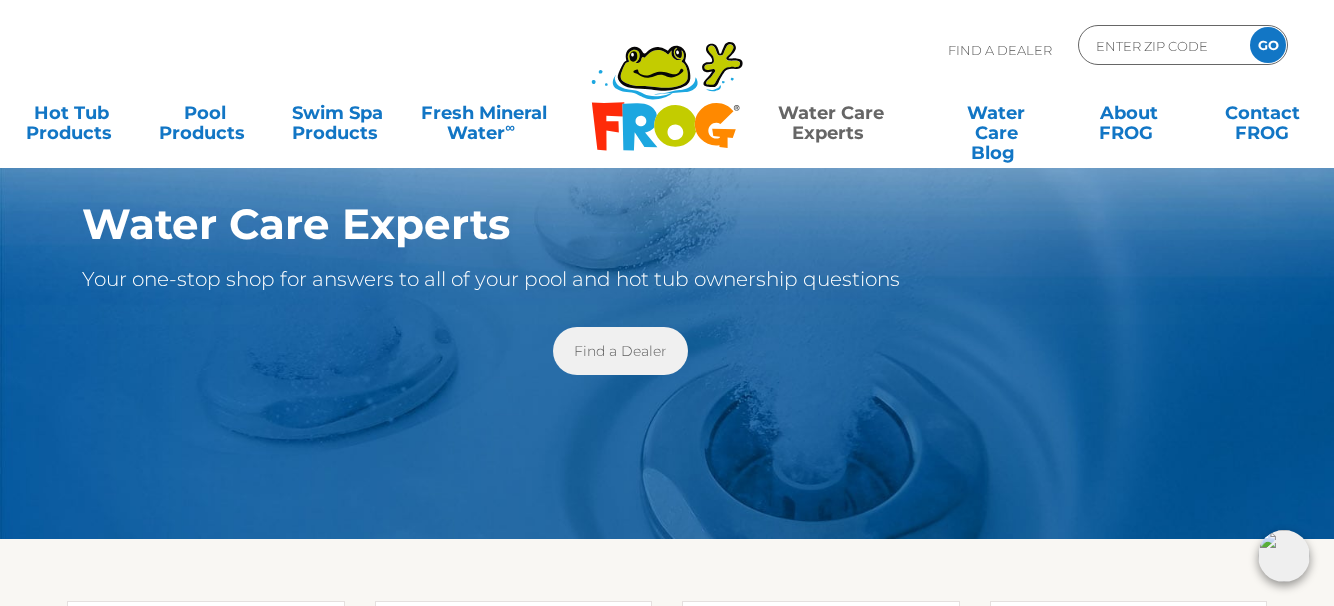 click on "Find a Dealer" at bounding box center [620, 351] 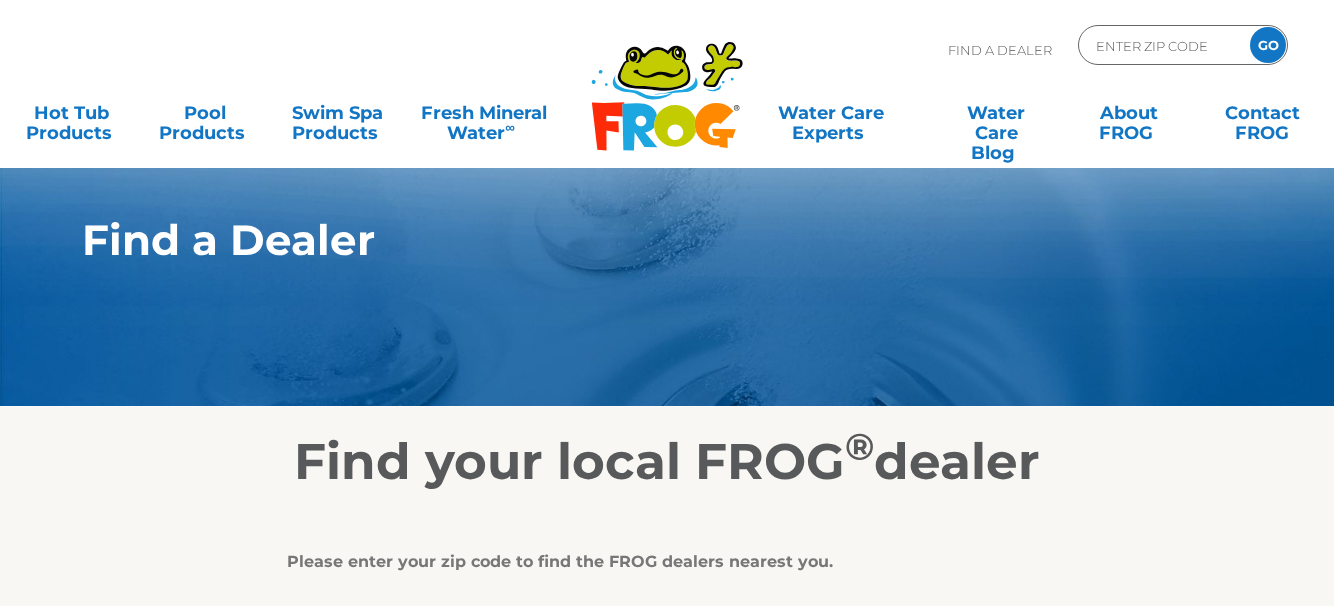 scroll, scrollTop: 0, scrollLeft: 0, axis: both 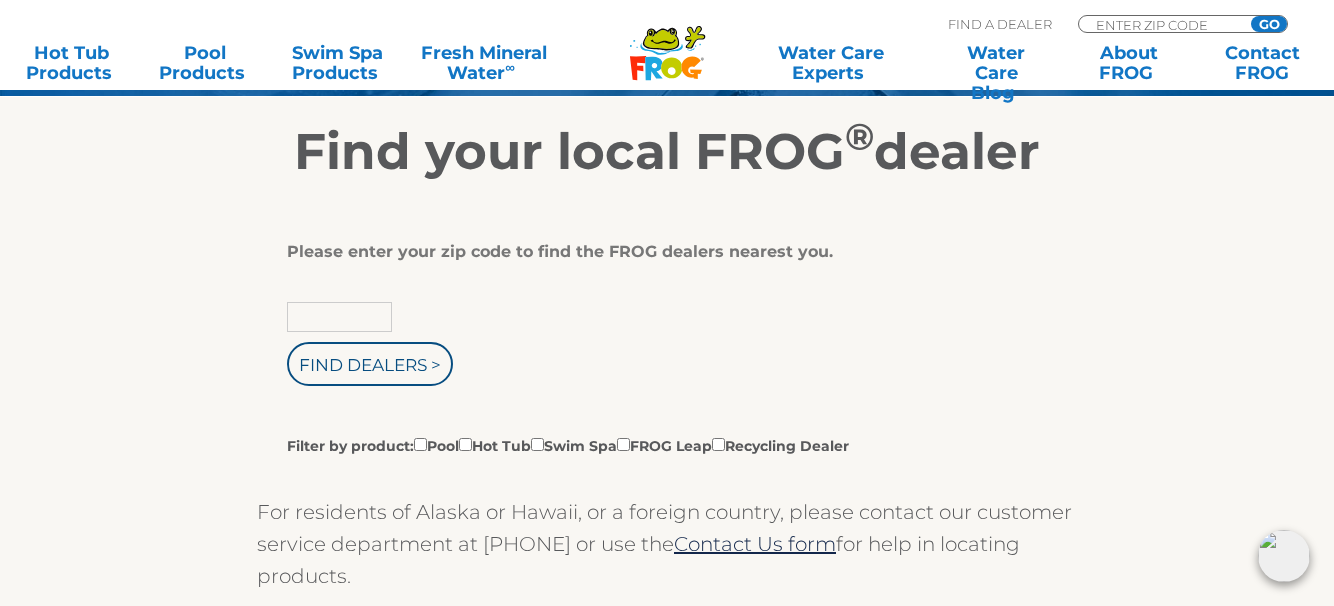 click at bounding box center (339, 317) 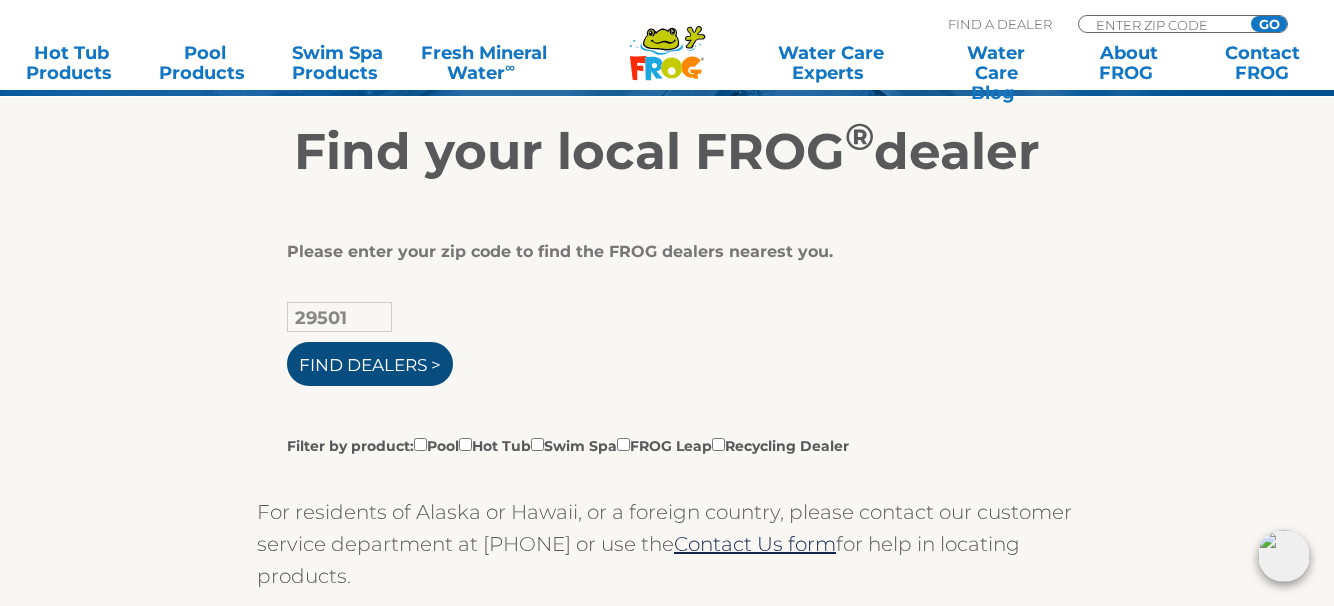 type on "29501" 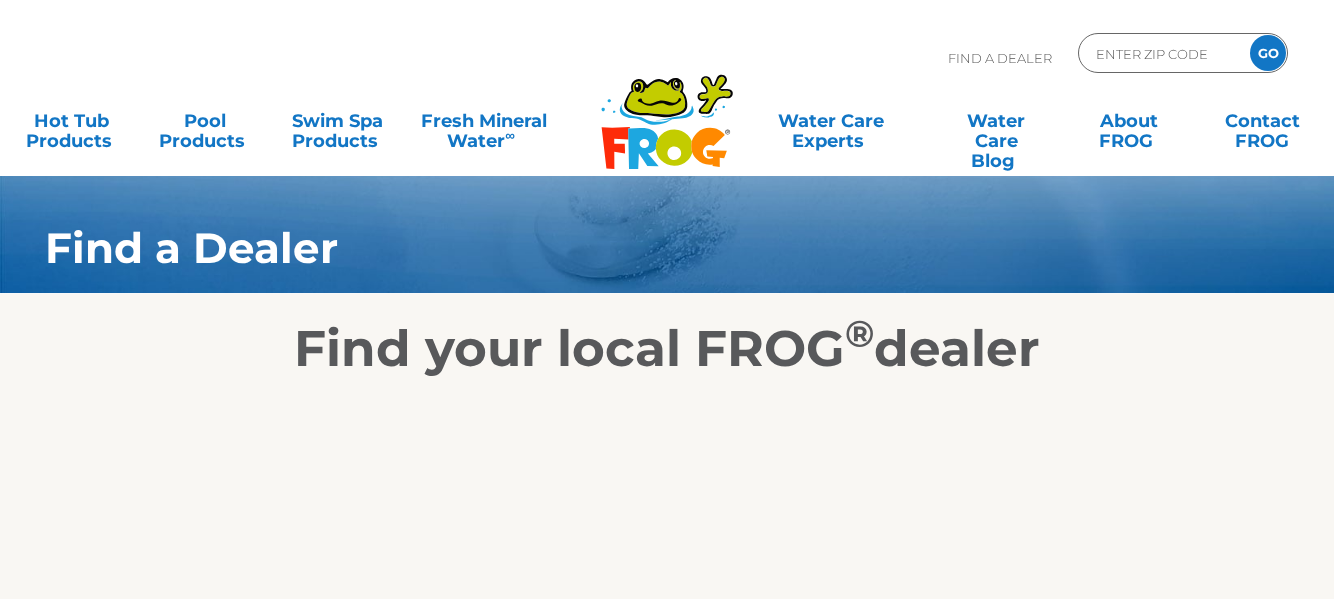 scroll, scrollTop: 0, scrollLeft: 0, axis: both 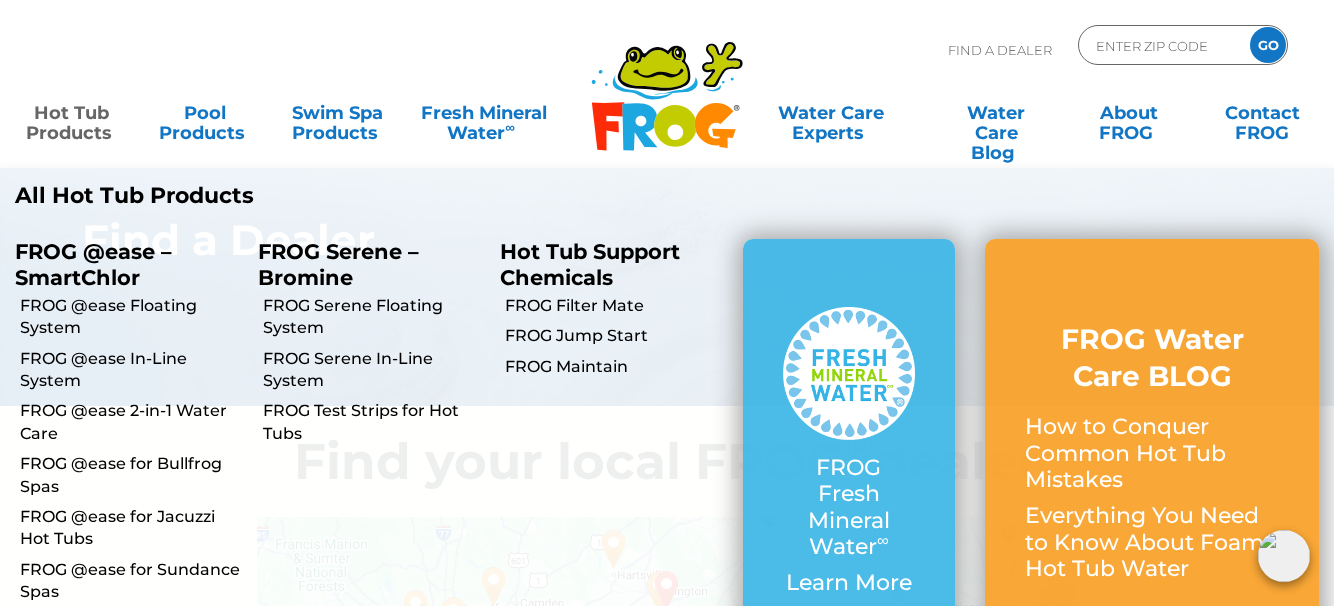 click on "Hot Tub  Products" at bounding box center (72, 113) 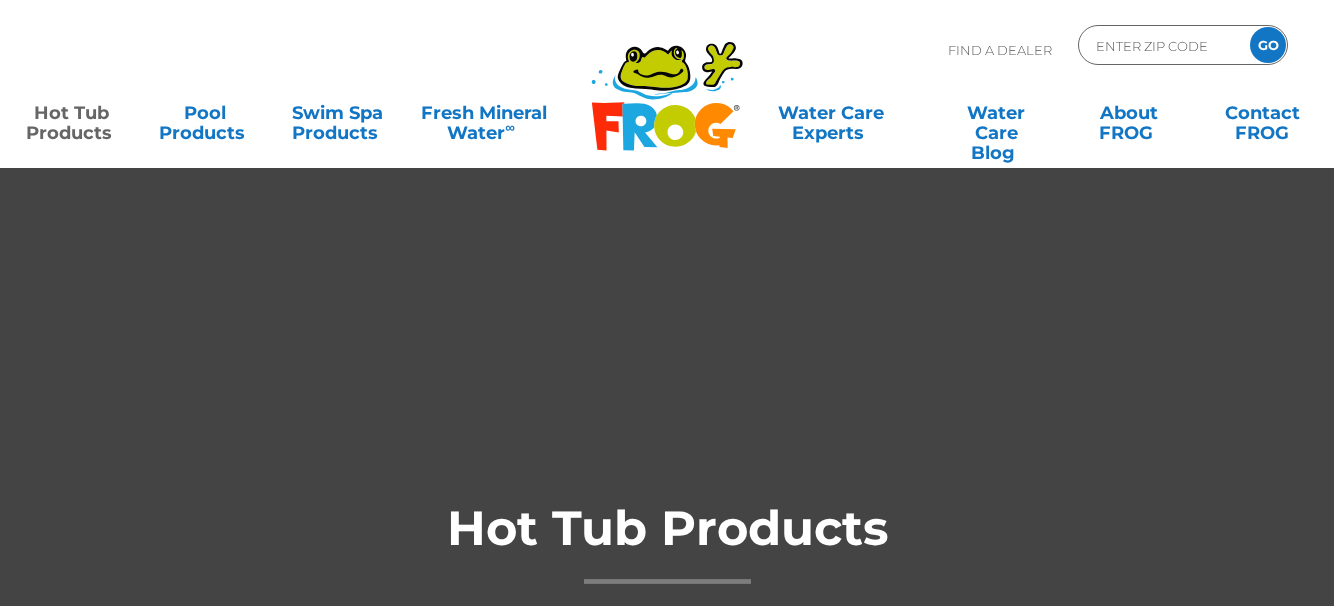 scroll, scrollTop: 0, scrollLeft: 0, axis: both 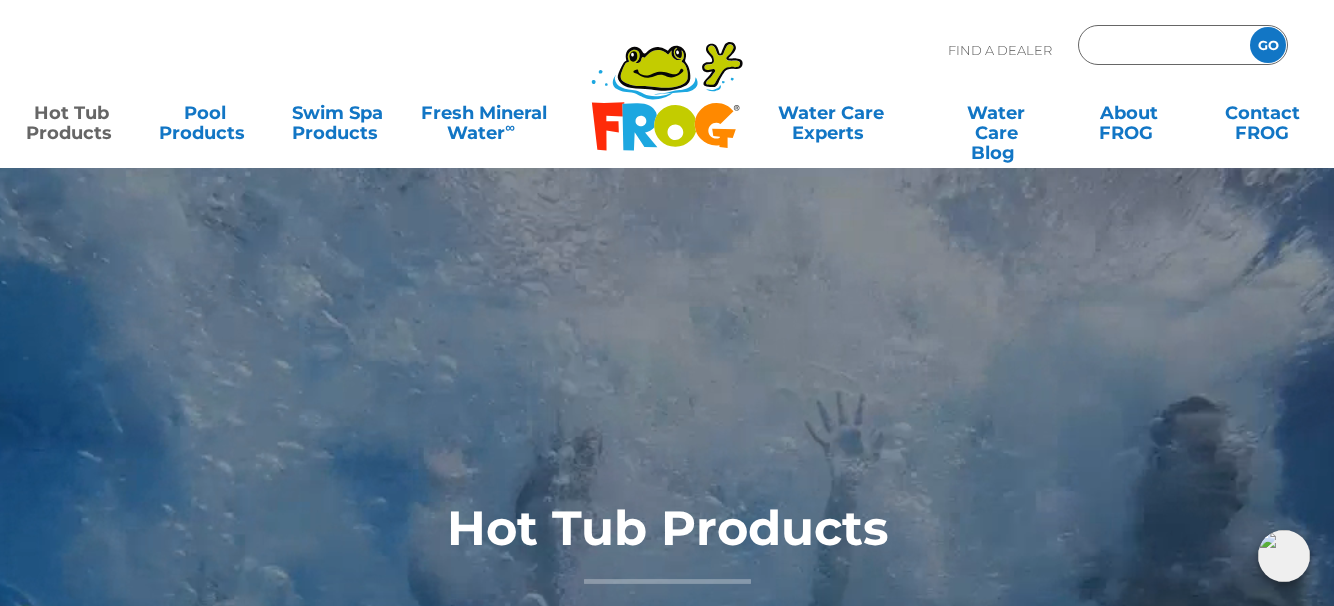 click at bounding box center [1161, 45] 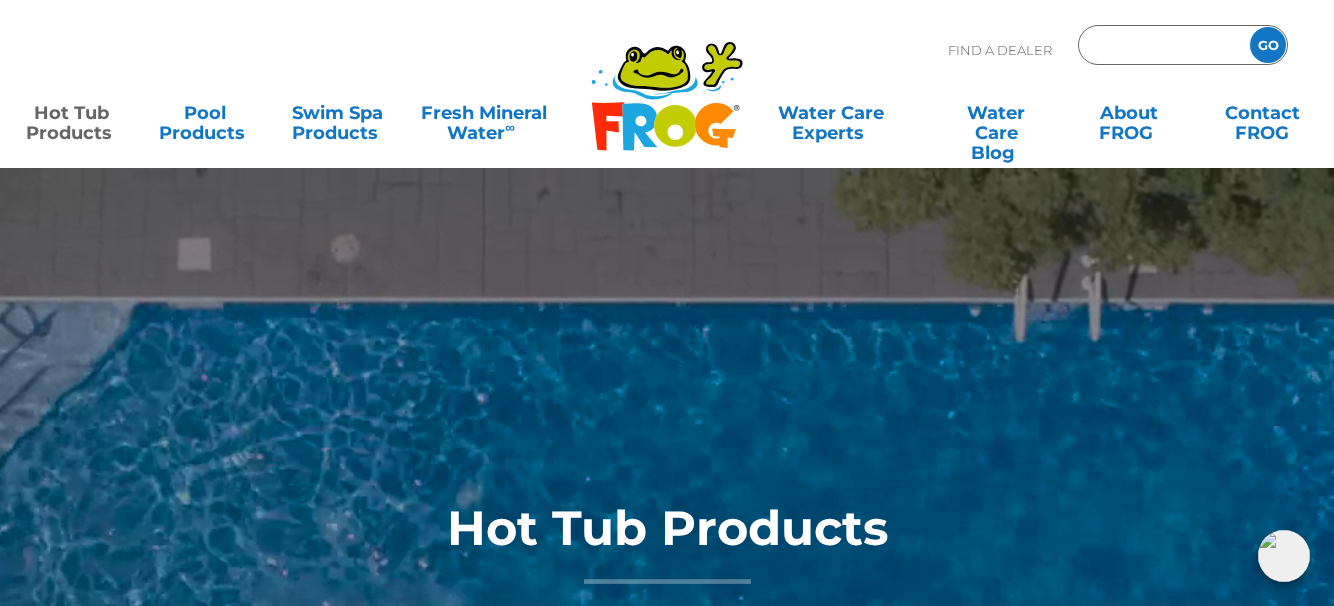 type on "29501" 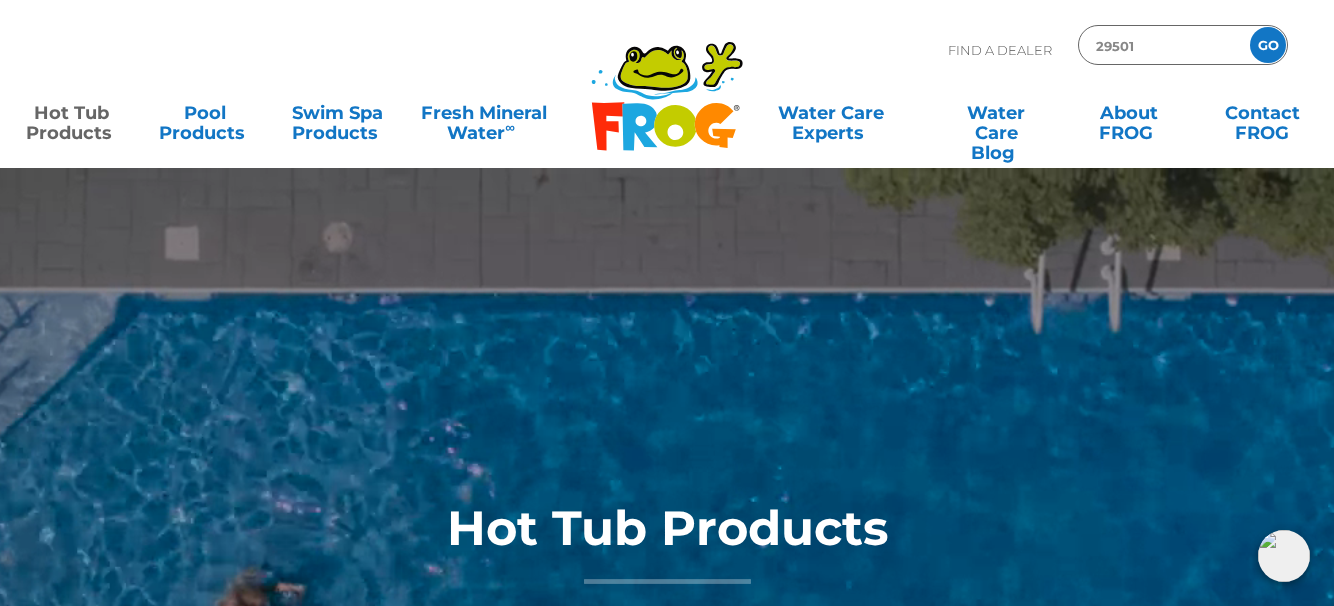 click on "GO" at bounding box center (1268, 45) 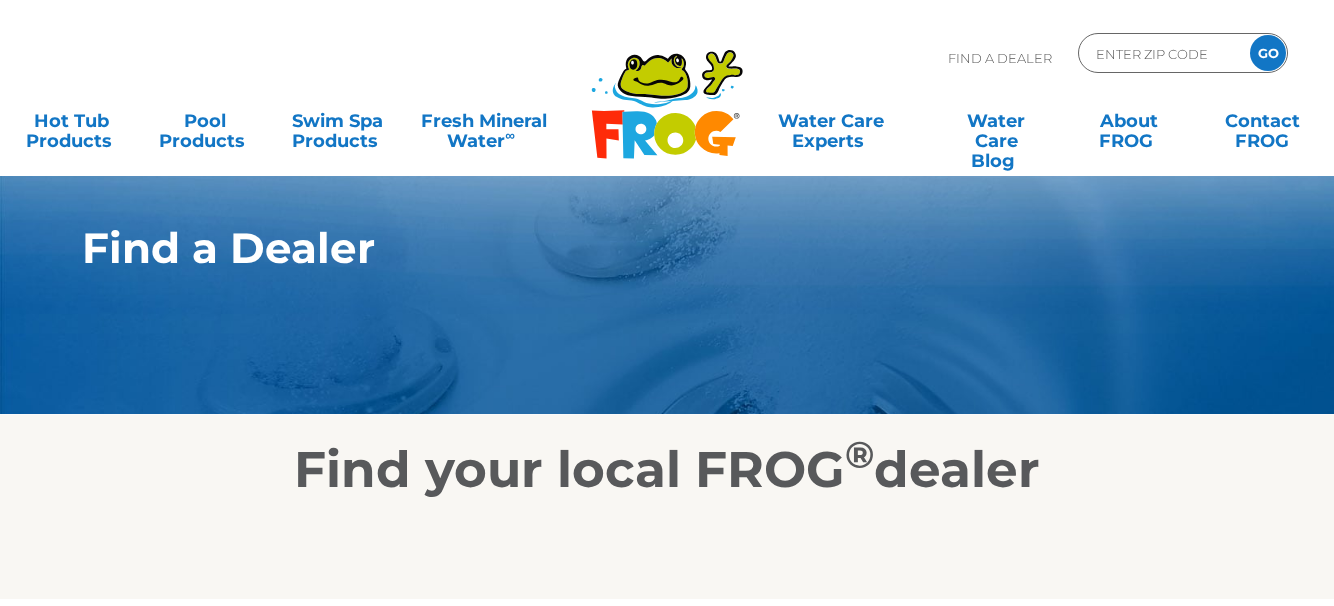 scroll, scrollTop: 0, scrollLeft: 0, axis: both 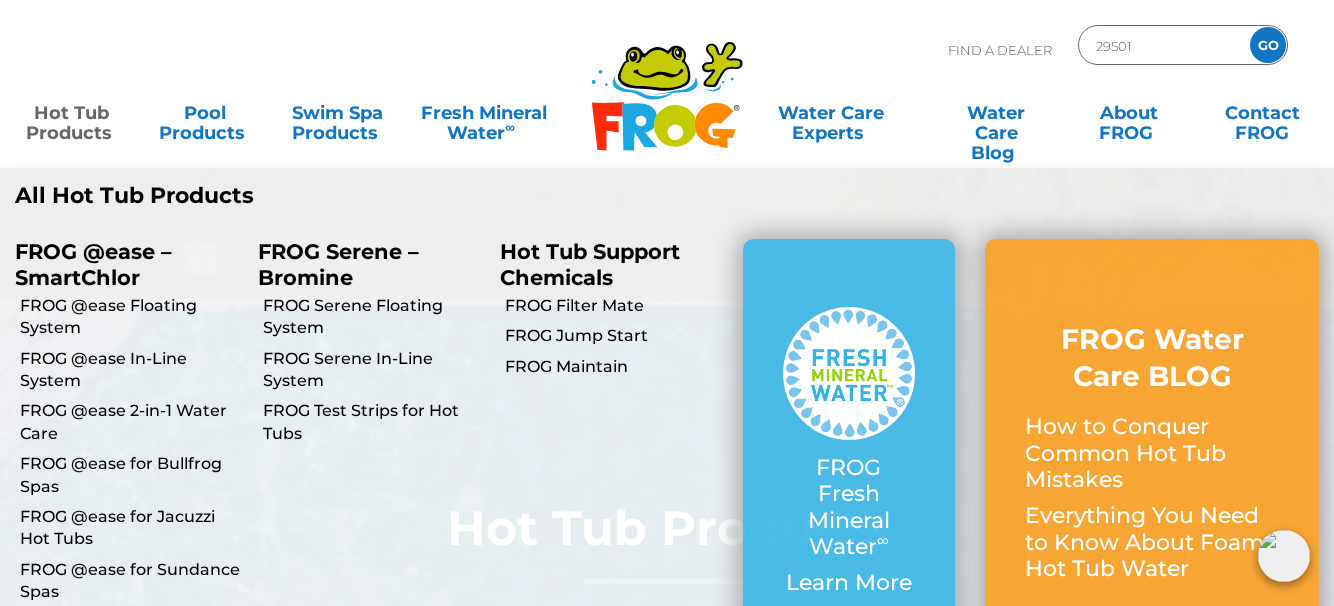click on "Hot Tub  Products" at bounding box center (72, 113) 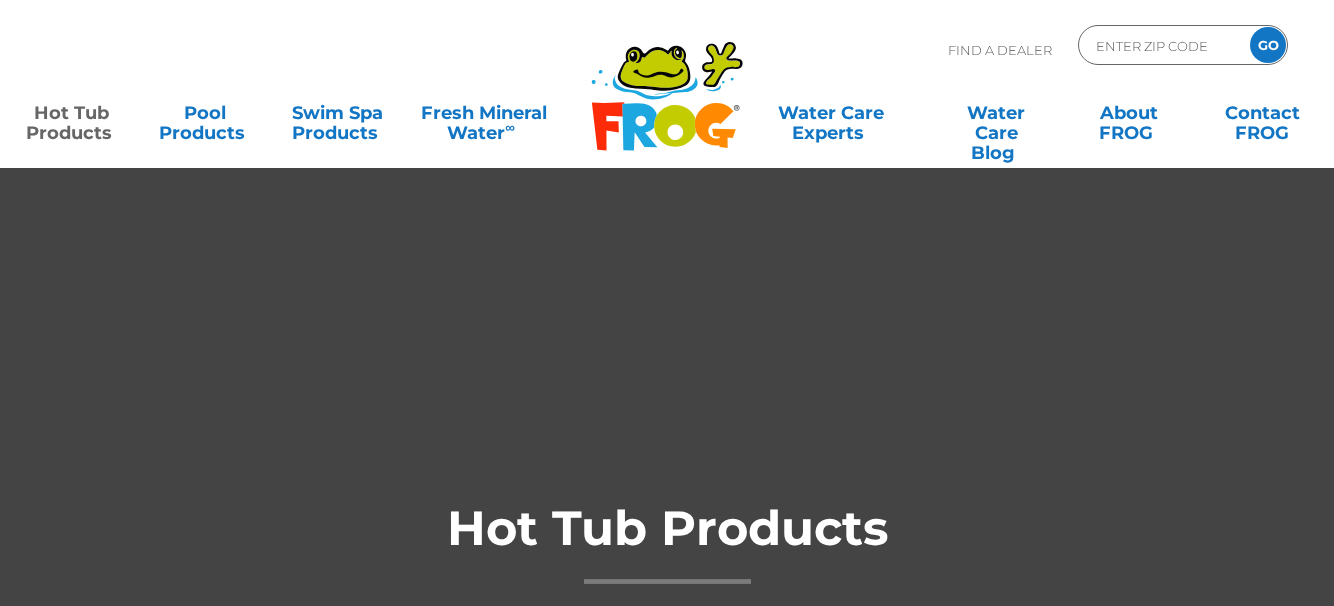 scroll, scrollTop: 0, scrollLeft: 0, axis: both 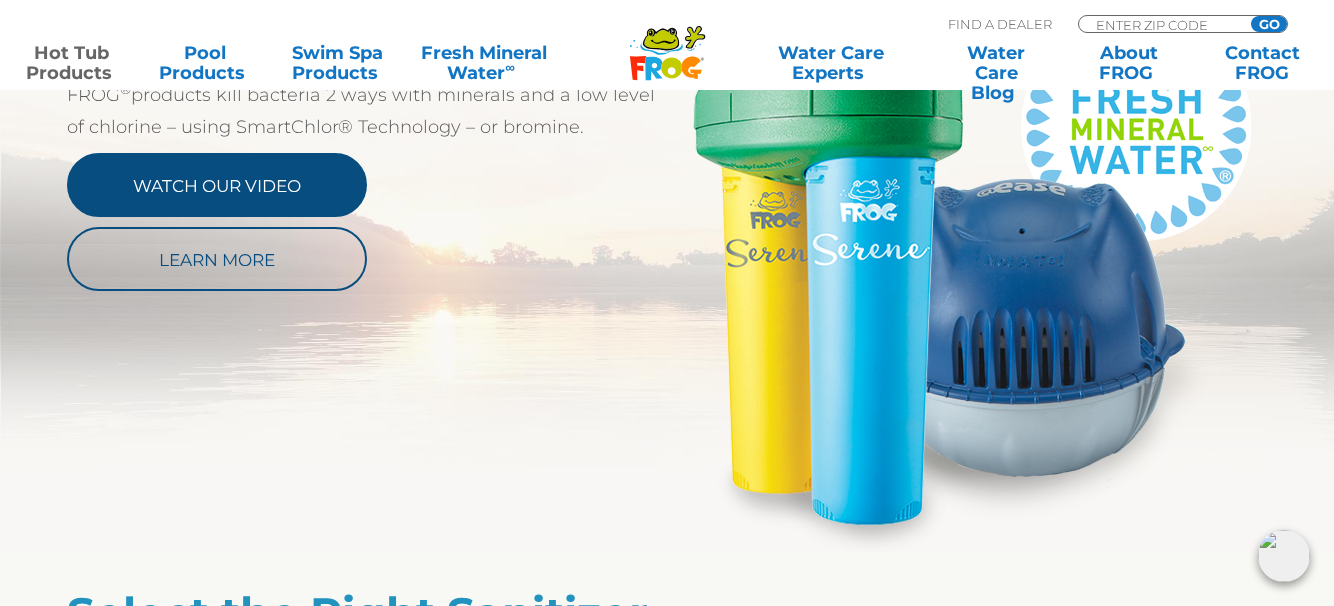 click on "Watch Our Video" at bounding box center [217, 185] 